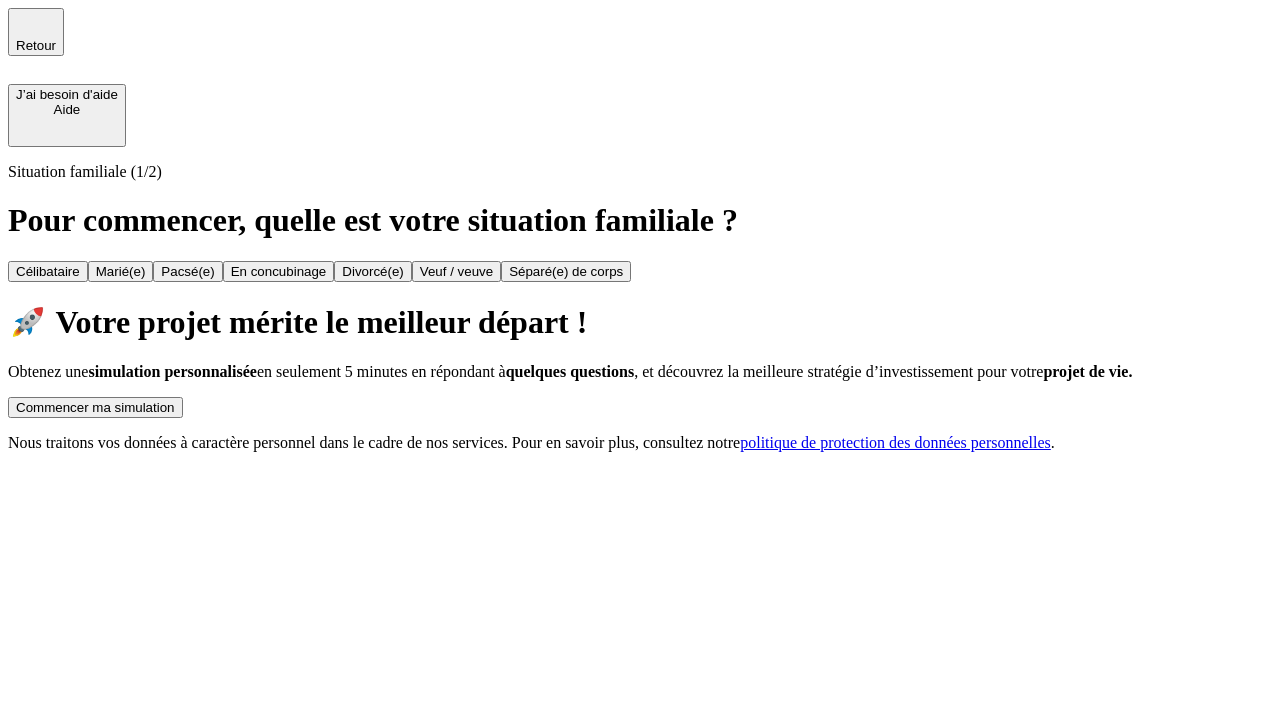 scroll, scrollTop: 0, scrollLeft: 0, axis: both 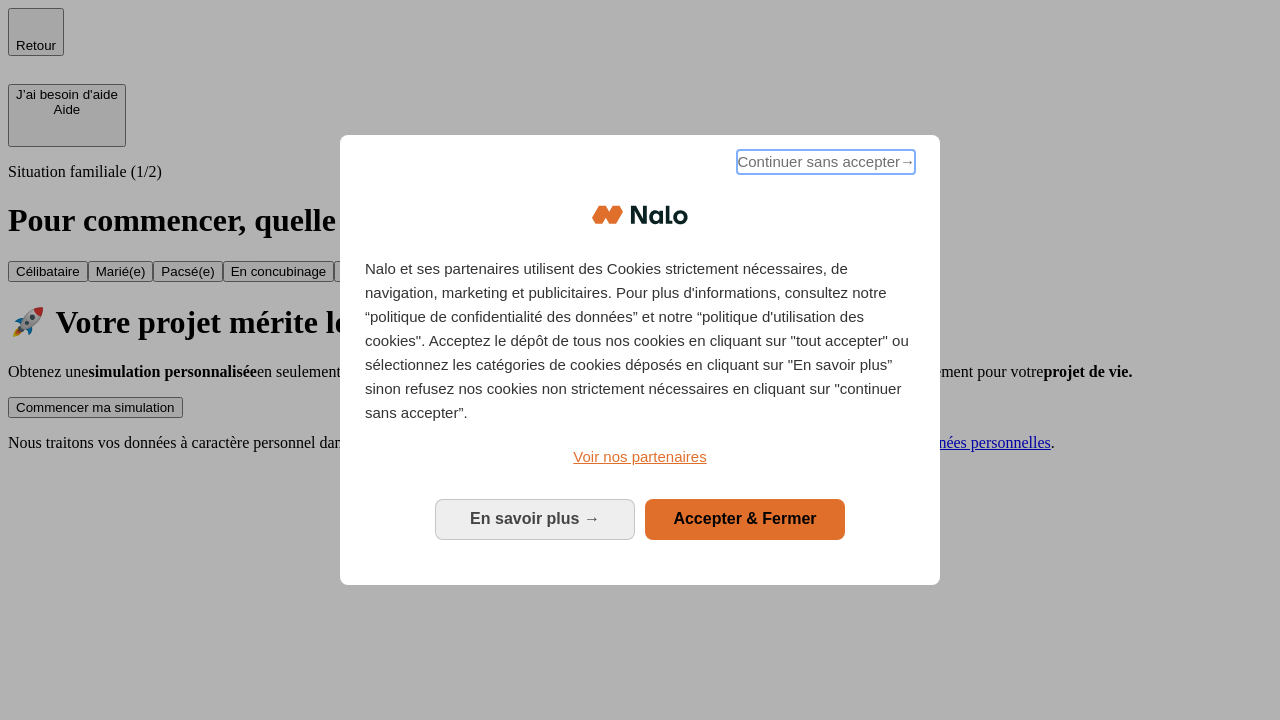 click on "Continuer sans accepter  →" at bounding box center [826, 162] 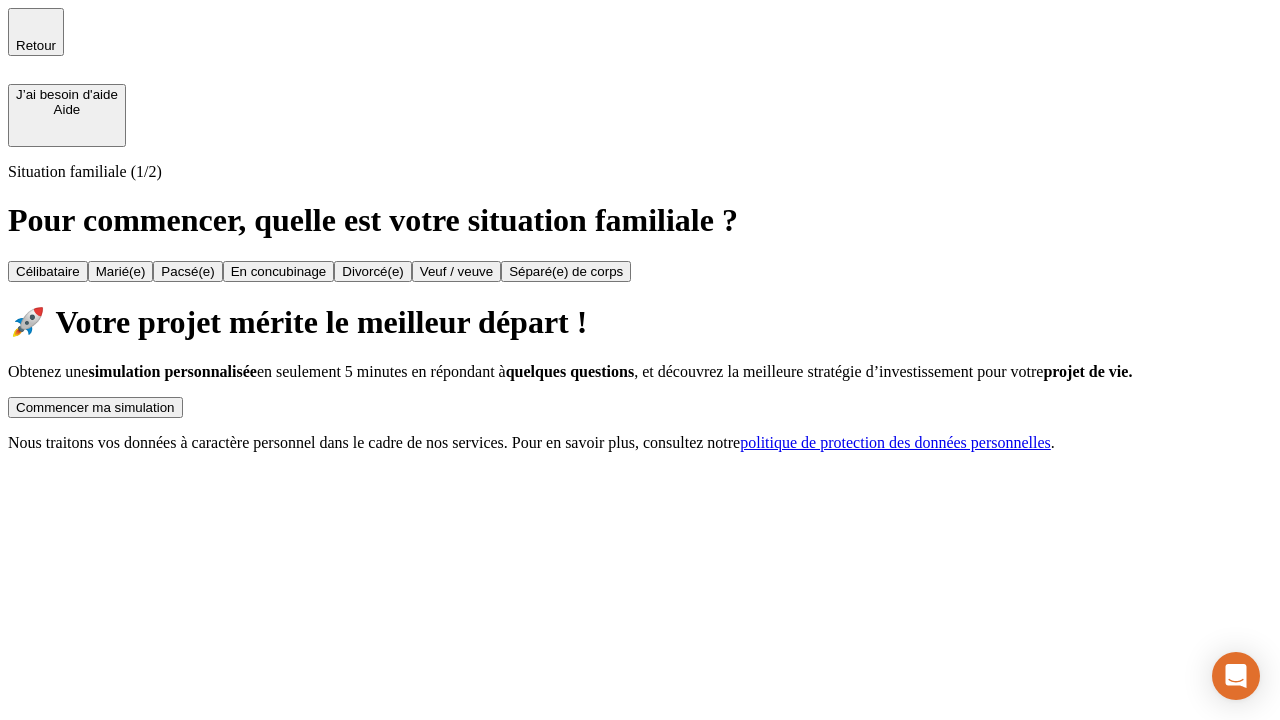 click on "Commencer ma simulation" at bounding box center (95, 407) 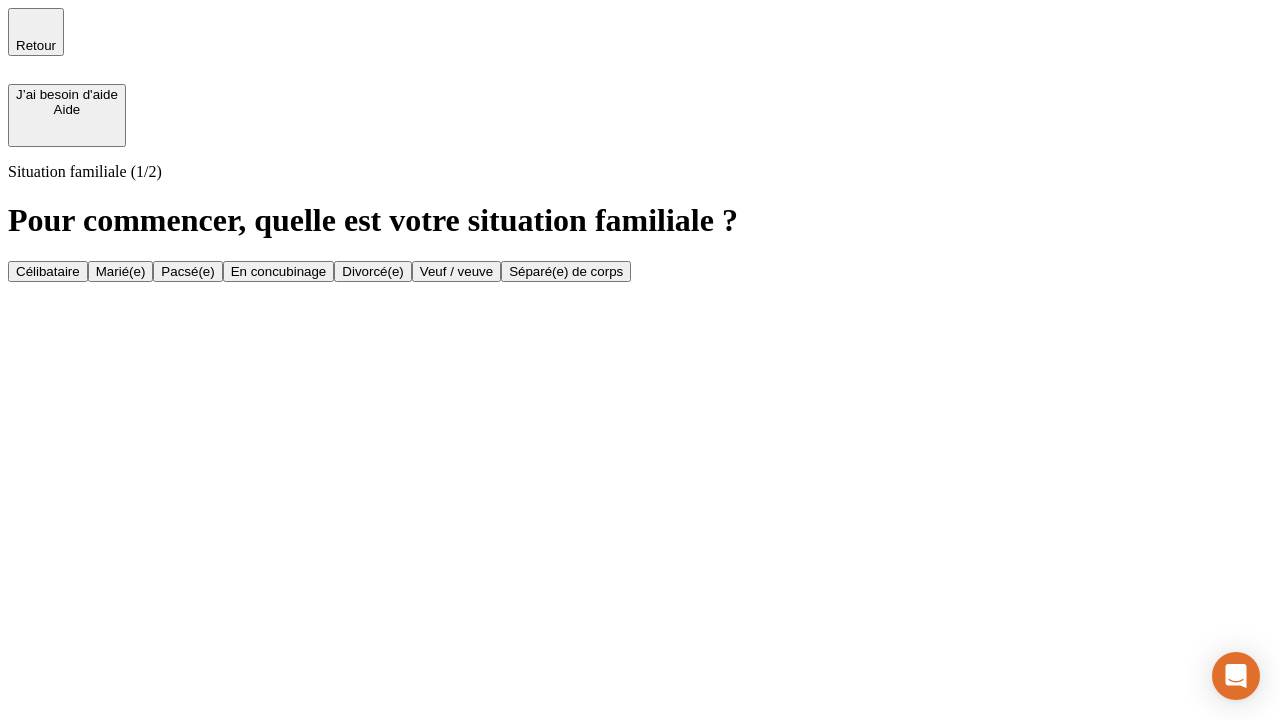 click on "Célibataire" at bounding box center [48, 271] 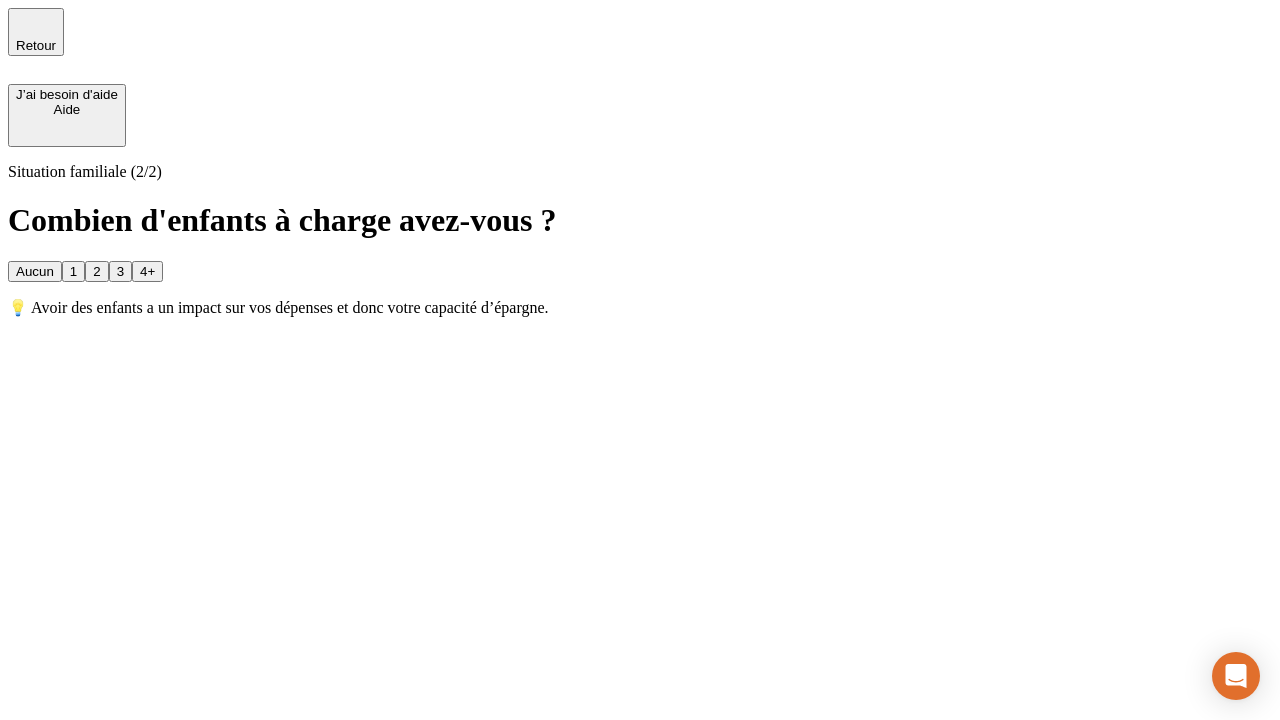 click on "Aucun" at bounding box center (35, 271) 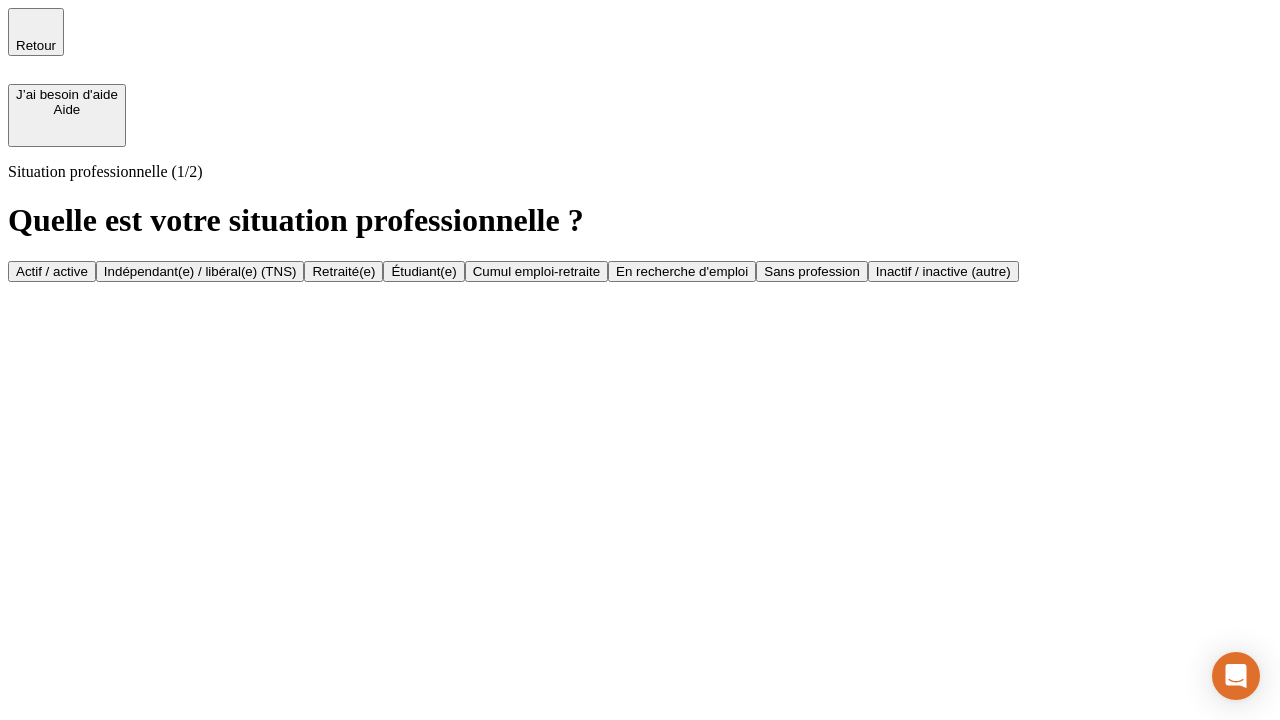 click on "Actif / active" at bounding box center (52, 271) 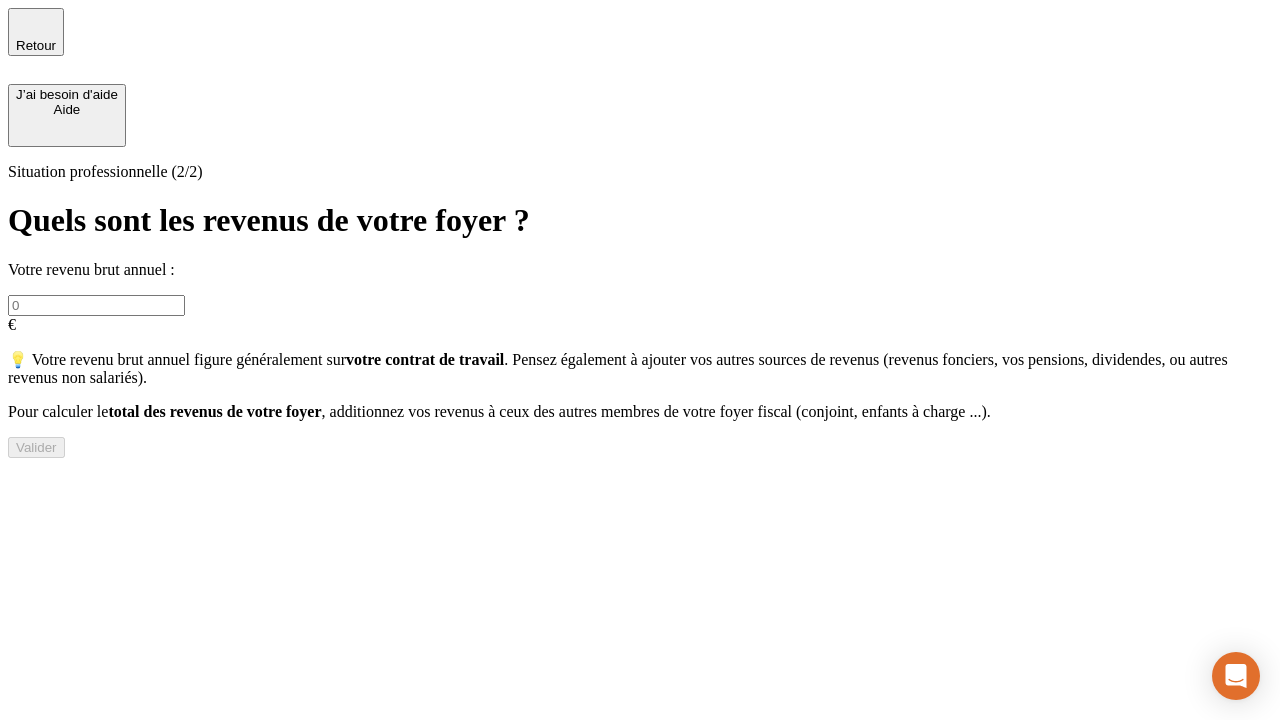 type on "30 000" 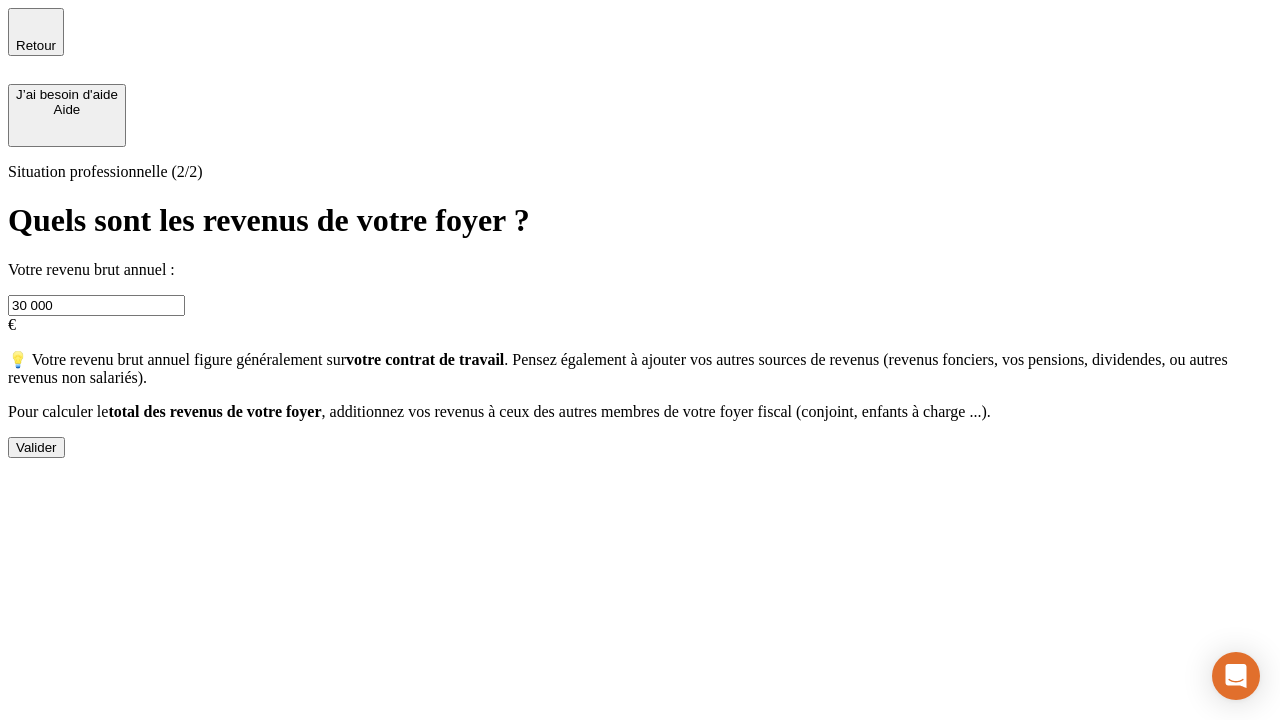 click on "Valider" at bounding box center [36, 447] 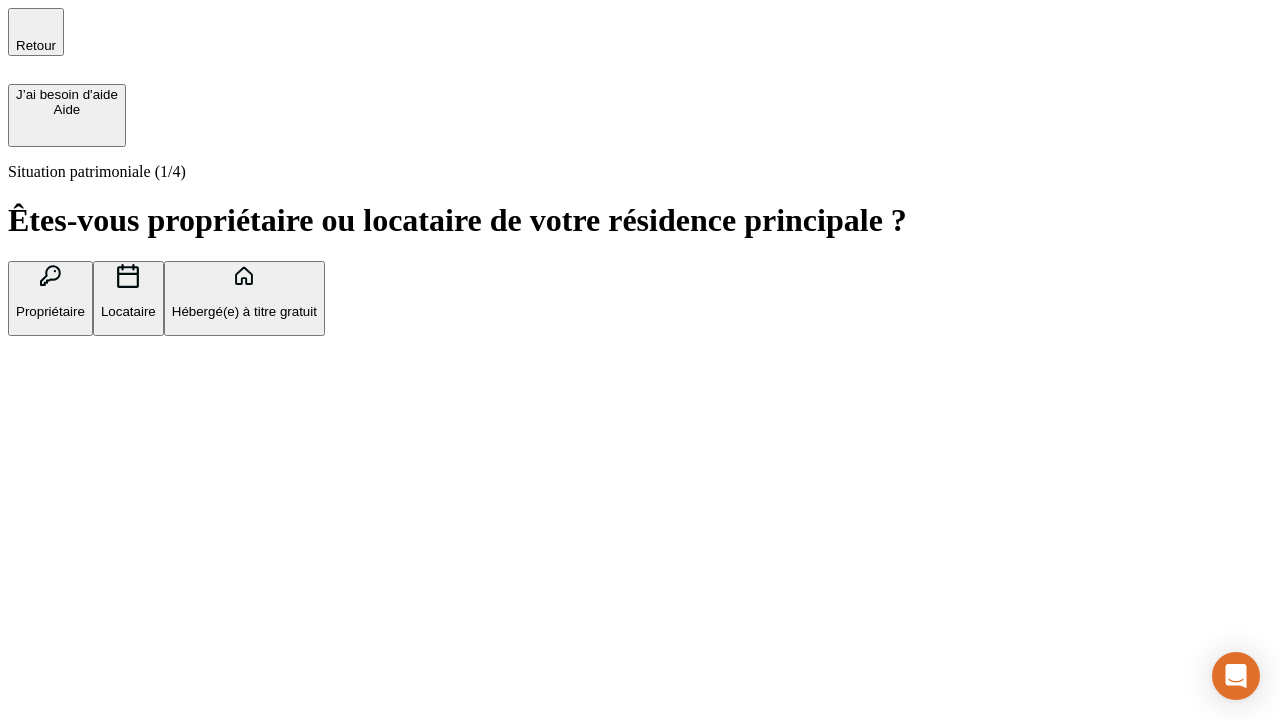 click on "Hébergé(e) à titre gratuit" at bounding box center [244, 311] 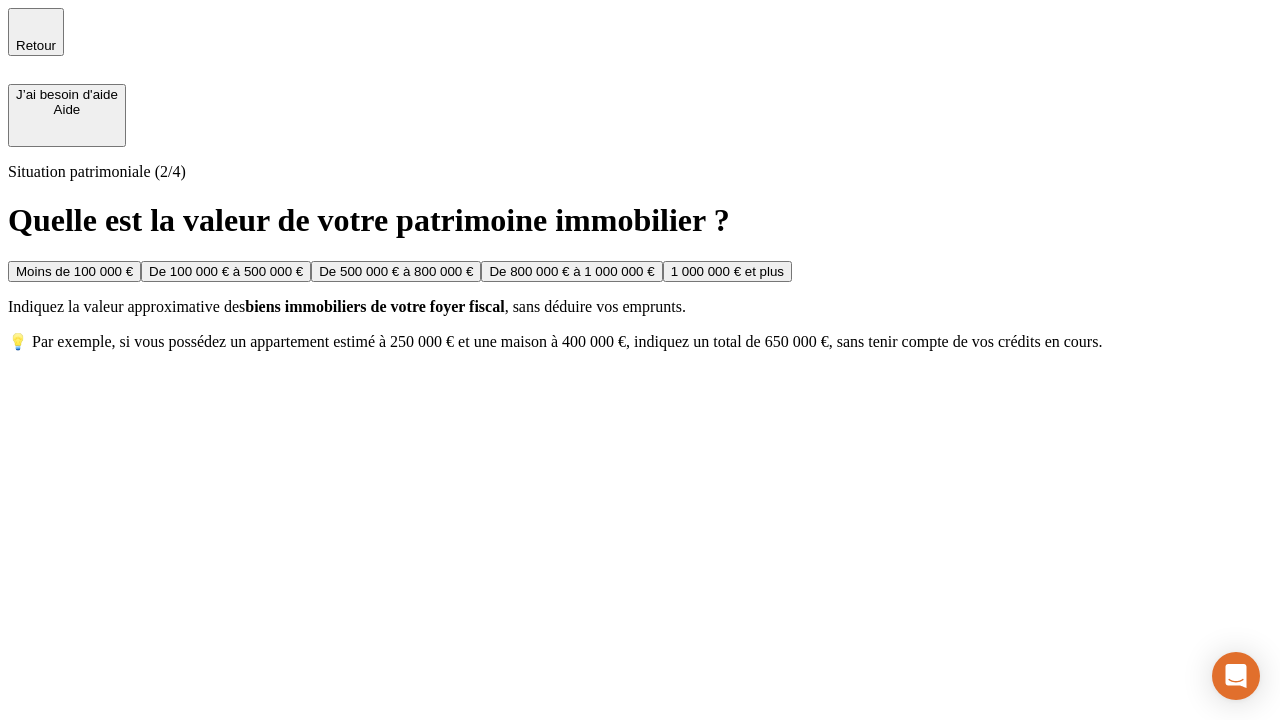 click on "Moins de 100 000 €" at bounding box center [74, 271] 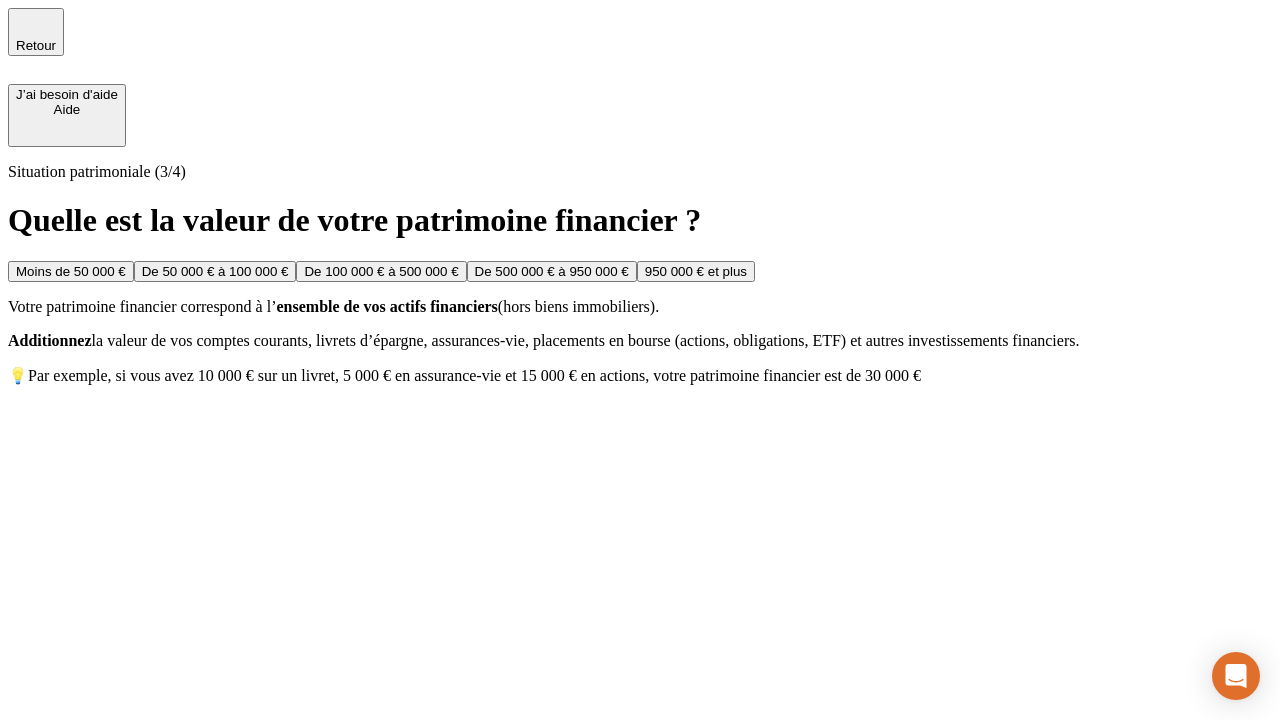 click on "Moins de 50 000 €" at bounding box center [71, 271] 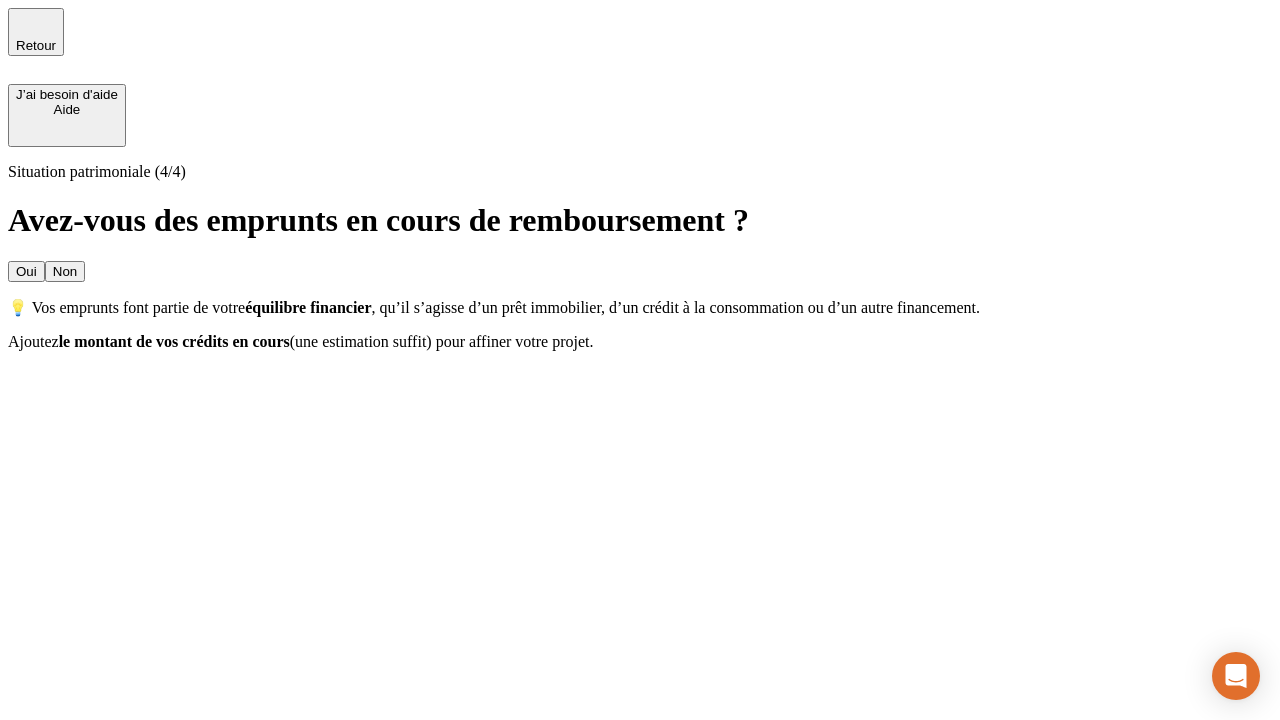 click on "Non" at bounding box center (65, 271) 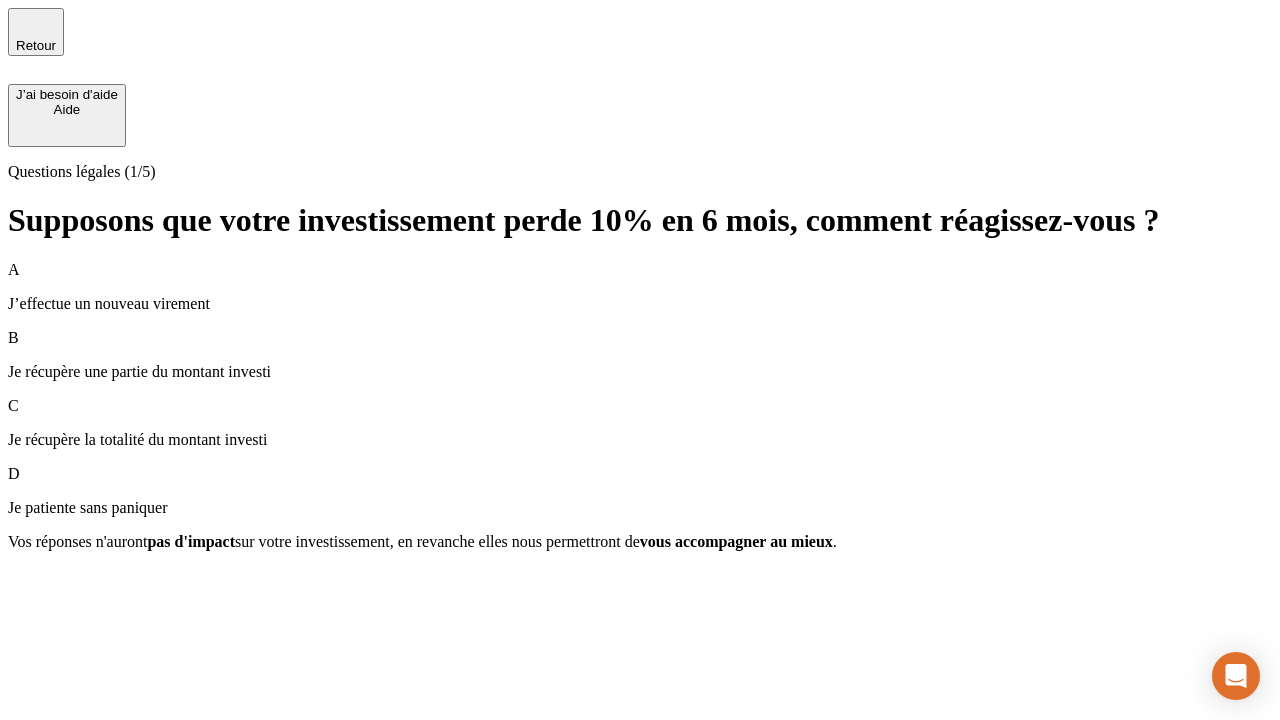 click on "A J’effectue un nouveau virement" at bounding box center [640, 287] 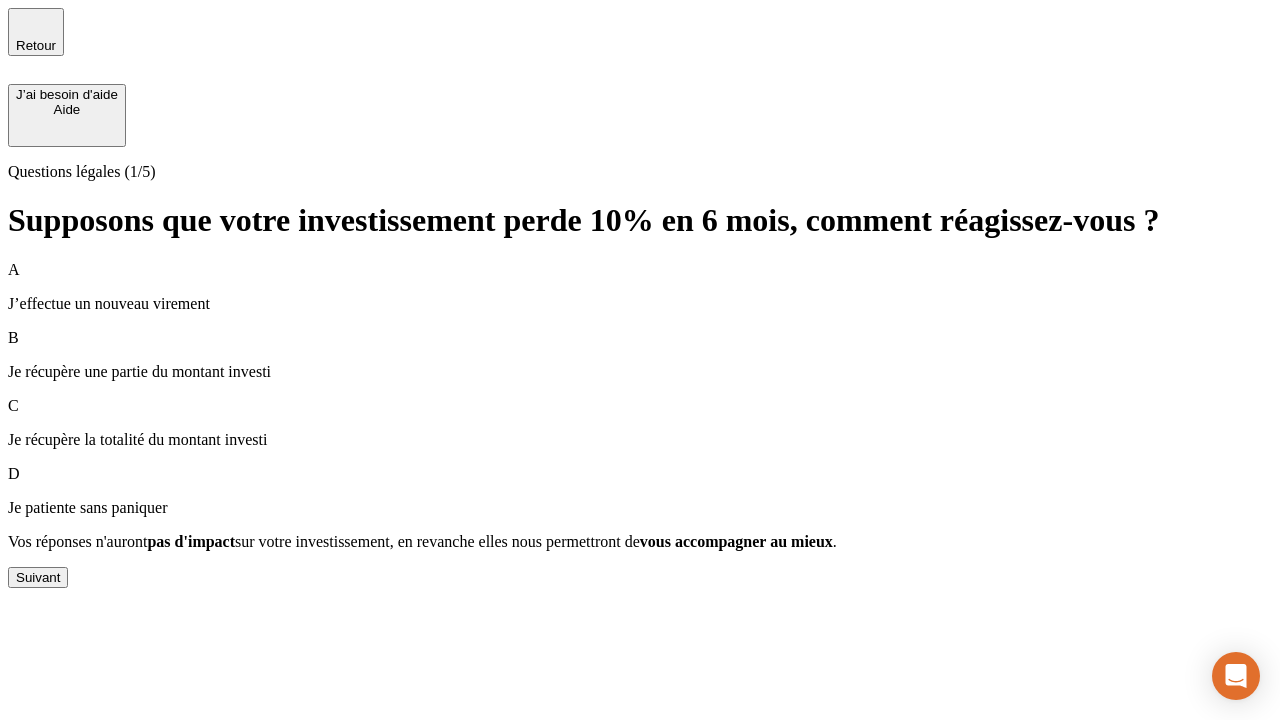 click on "Suivant" at bounding box center [38, 577] 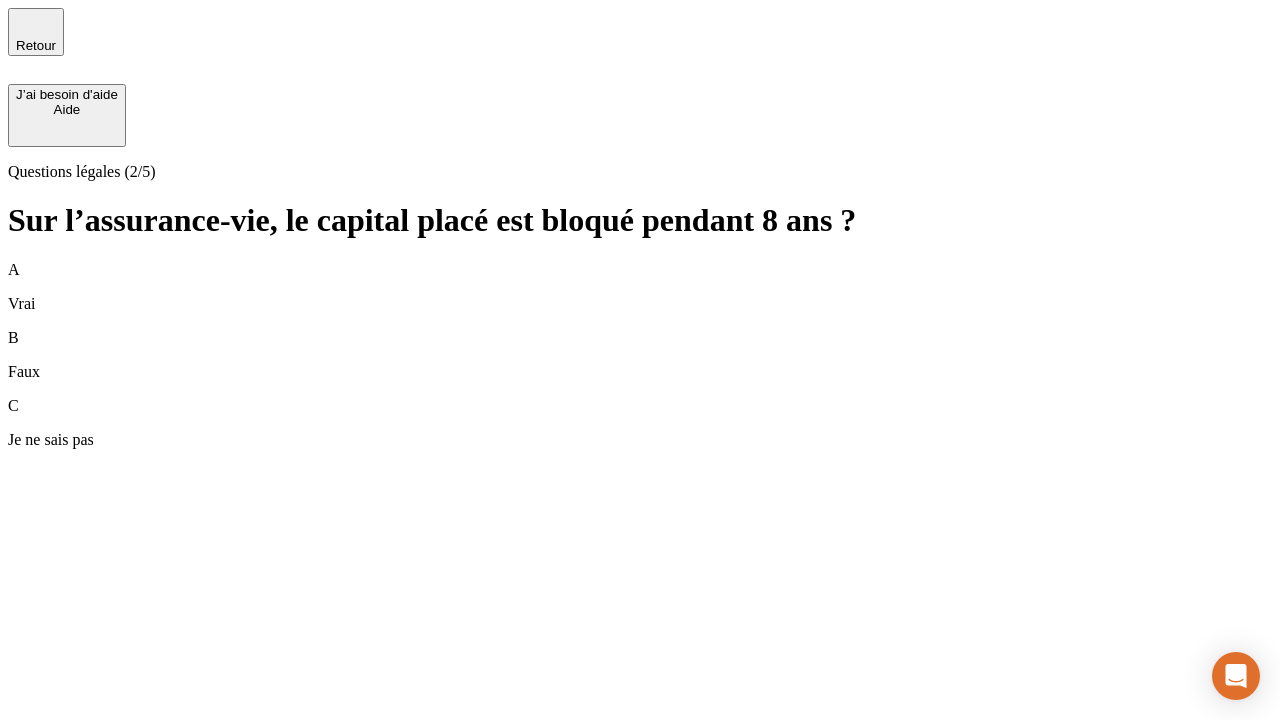 click on "B Faux" at bounding box center [640, 355] 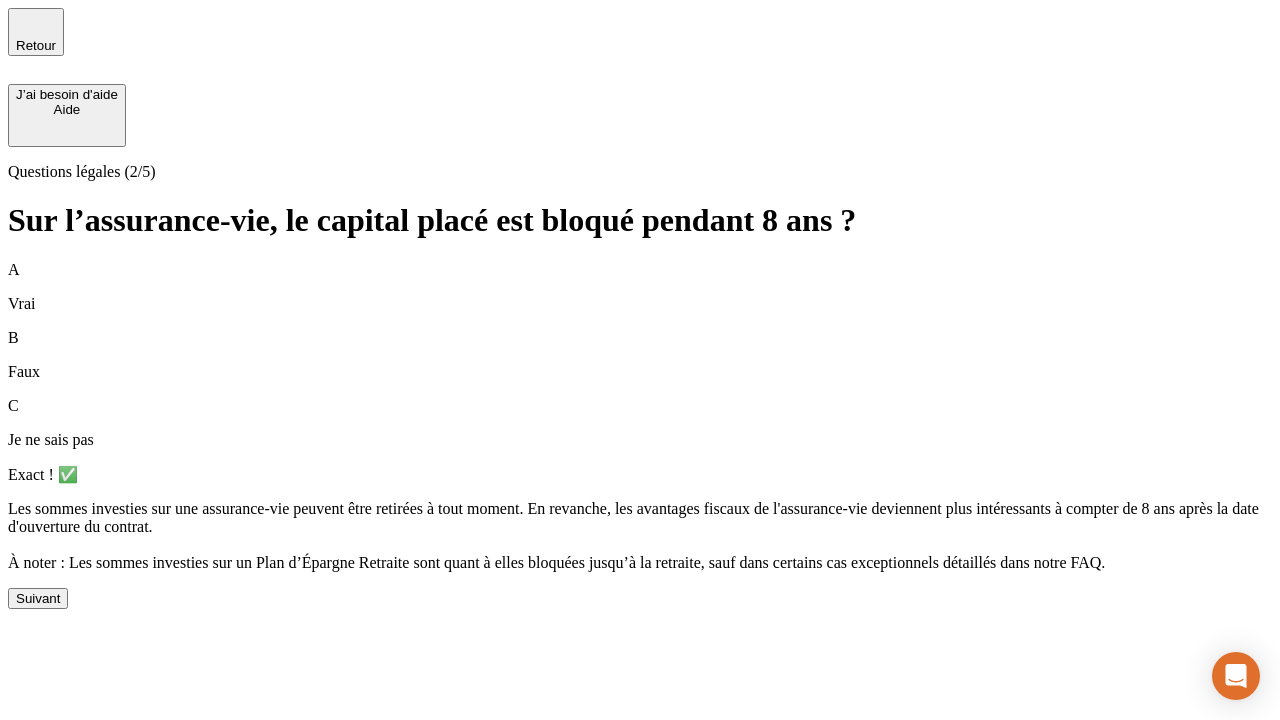 click on "Suivant" at bounding box center [38, 598] 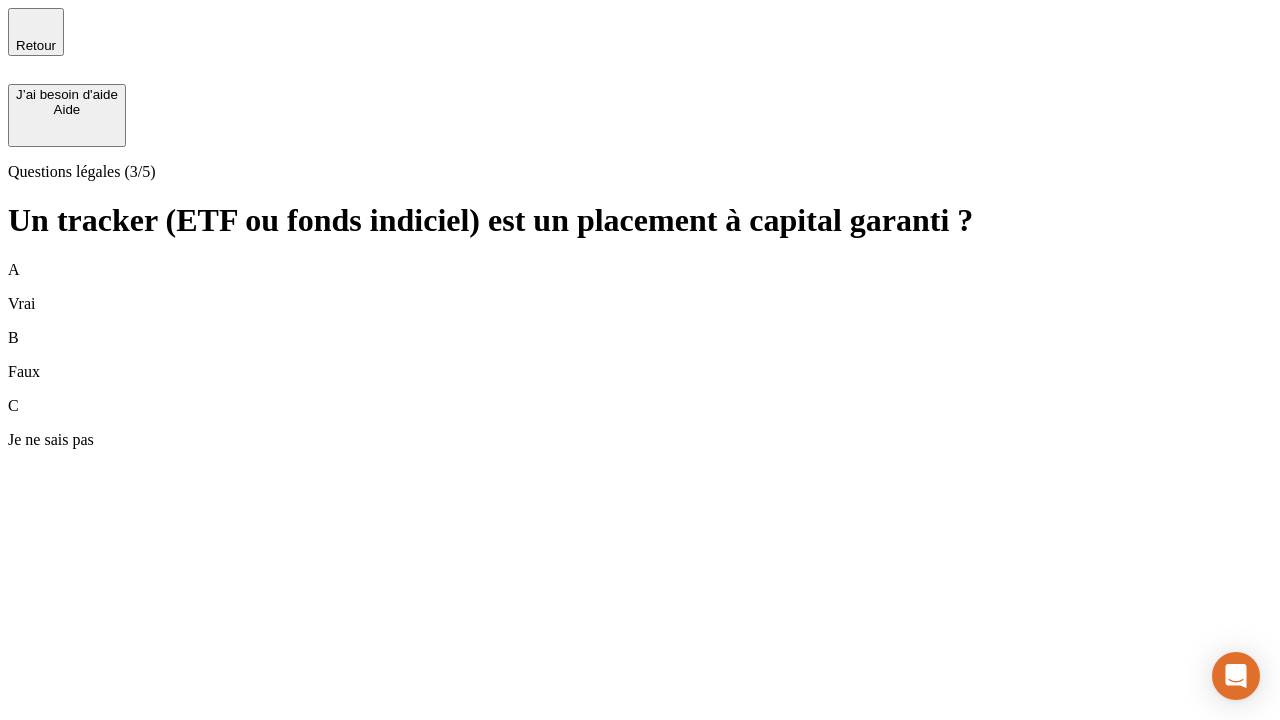 click on "B Faux" at bounding box center [640, 355] 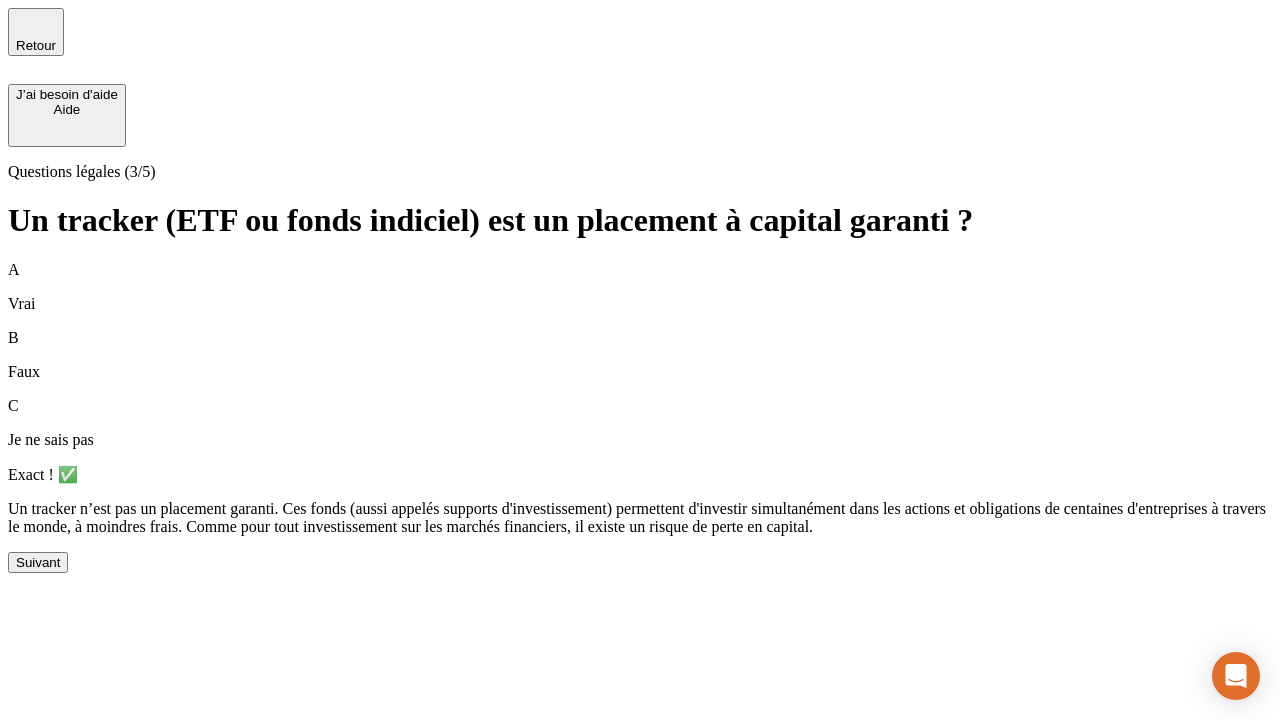 click on "Suivant" at bounding box center (38, 562) 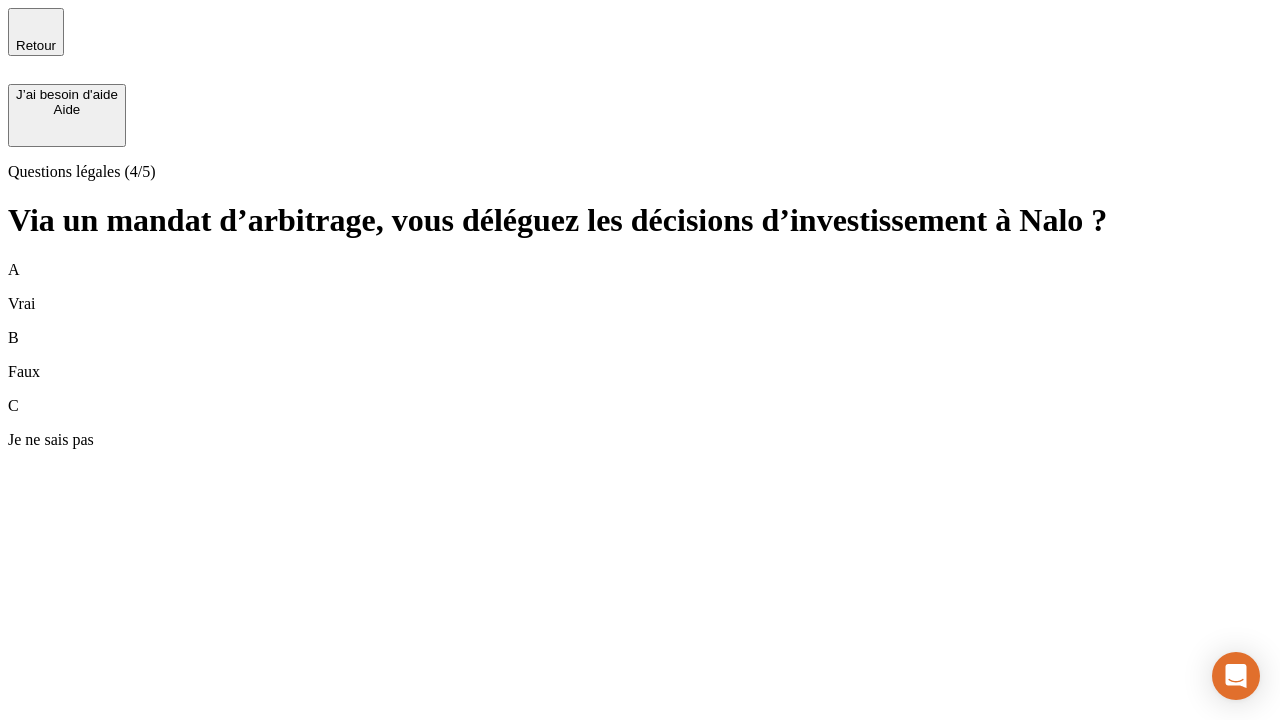 click on "A Vrai" at bounding box center [640, 287] 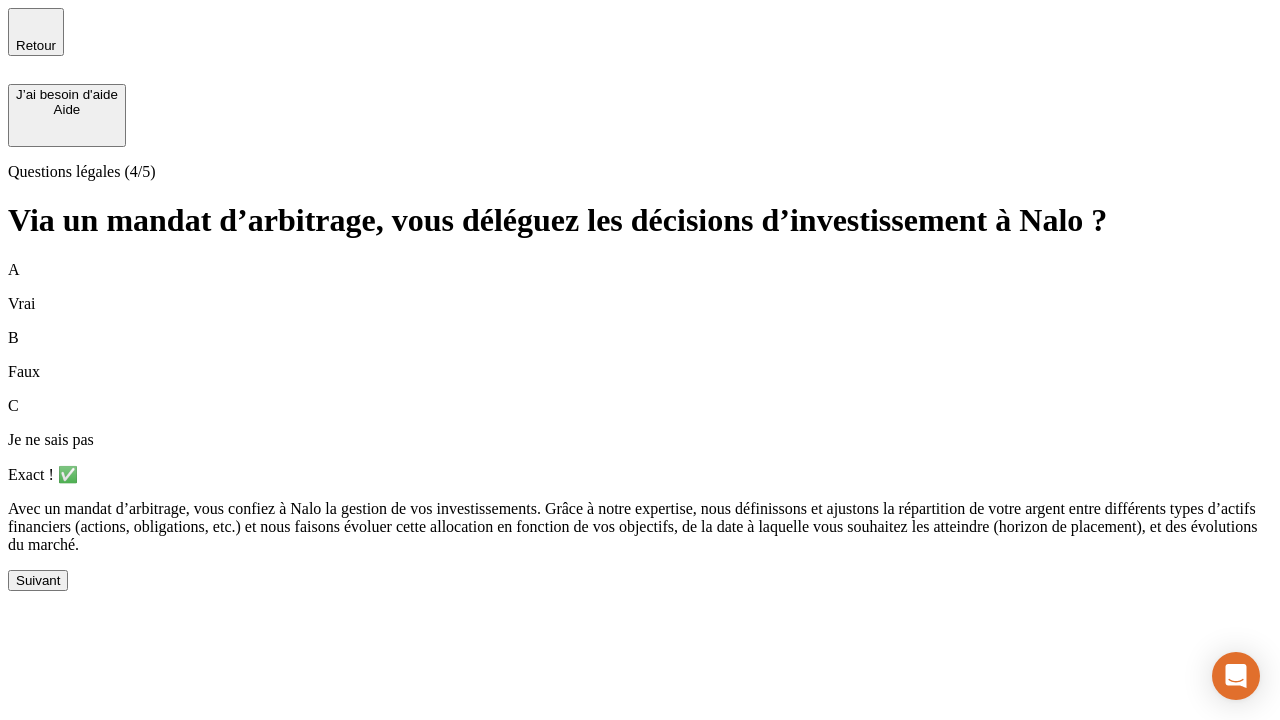 click on "Suivant" at bounding box center (38, 580) 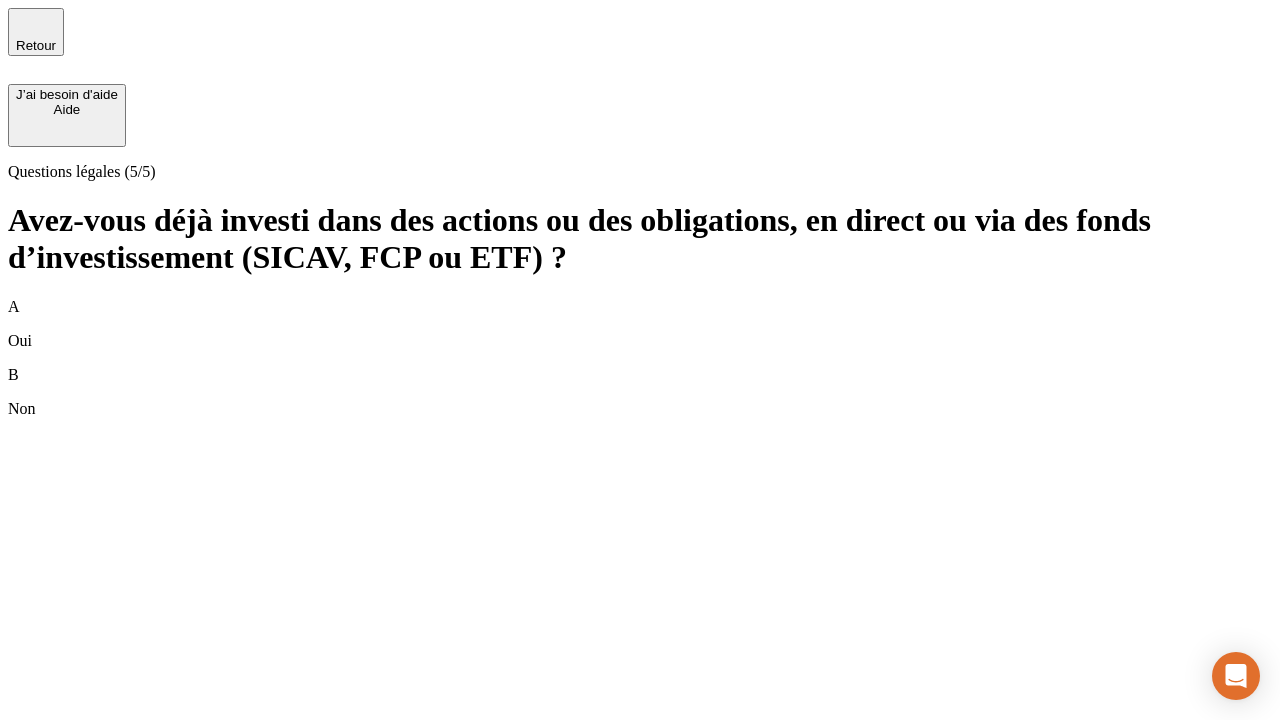 click on "B Non" at bounding box center (640, 392) 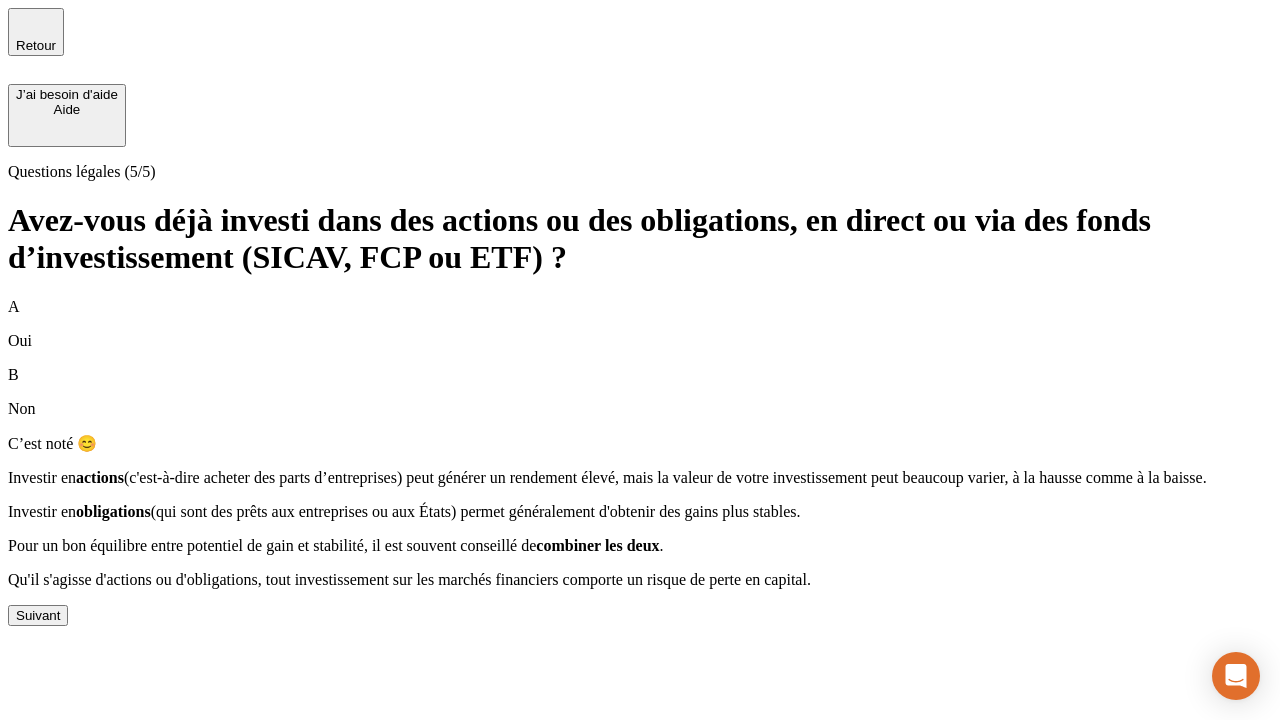 click on "Suivant" at bounding box center [38, 615] 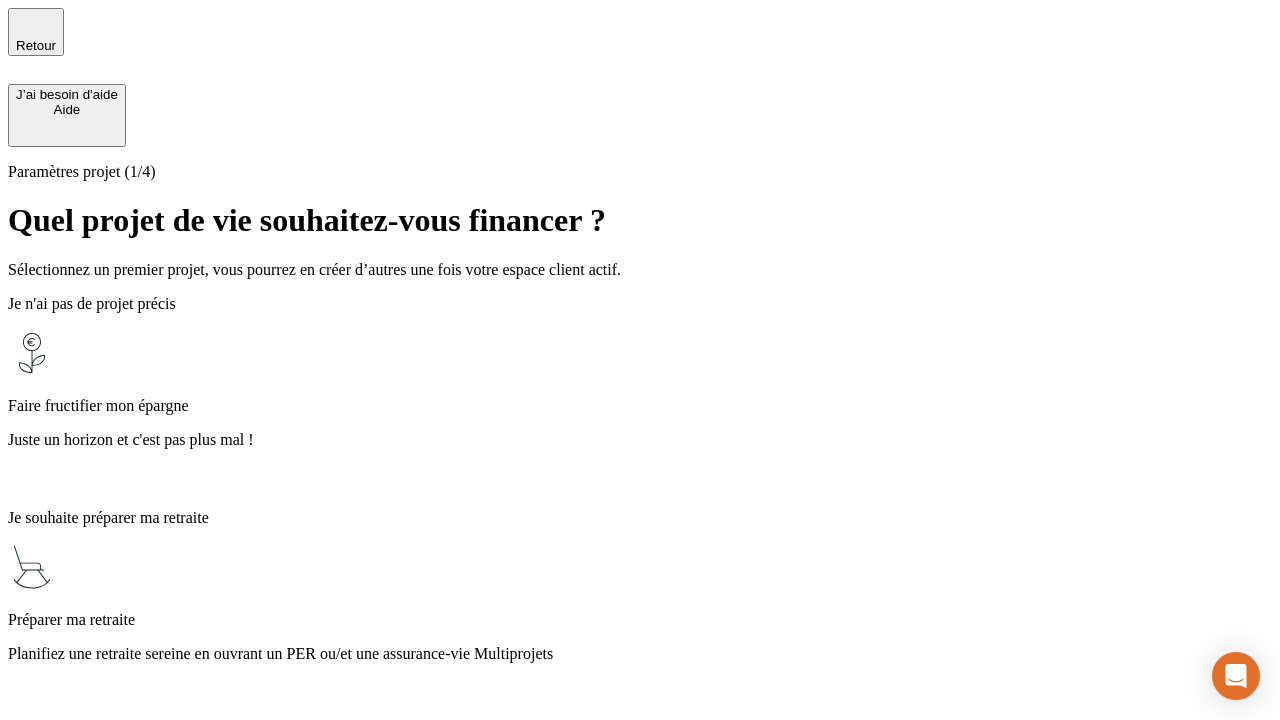 click on "Planifiez une retraite sereine en ouvrant un PER ou/et une assurance-vie Multiprojets" at bounding box center [640, 654] 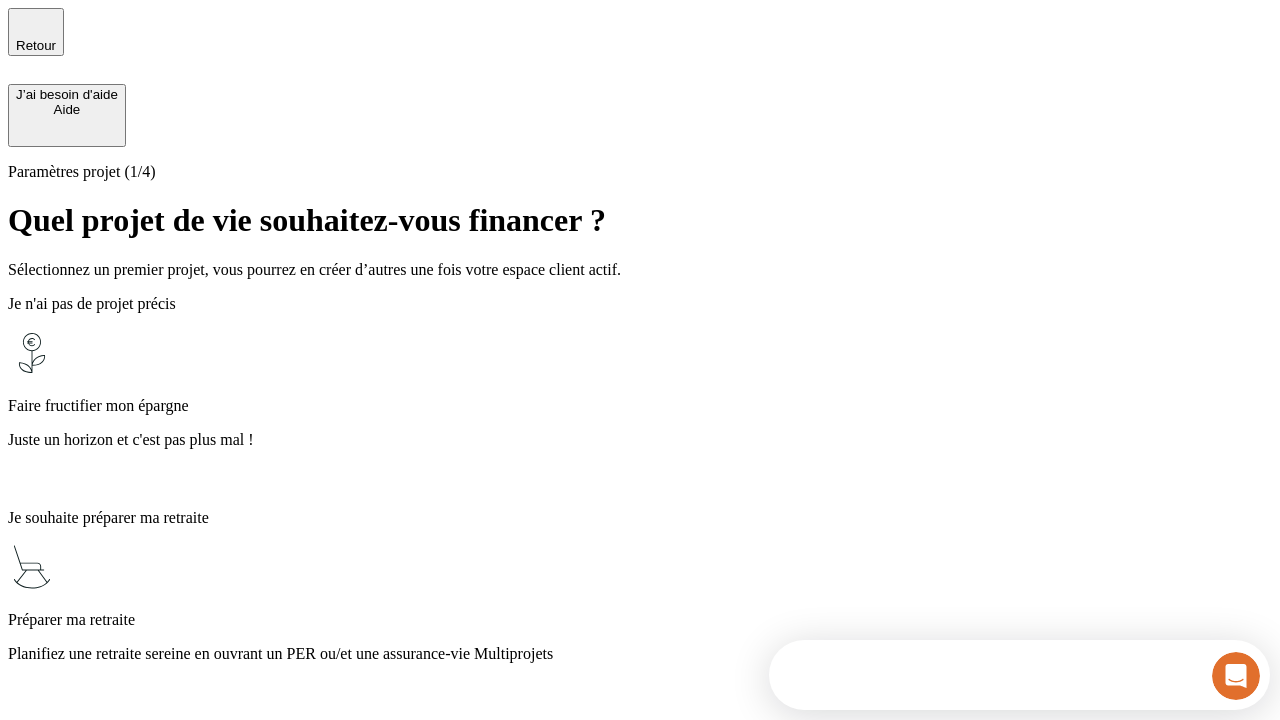 scroll, scrollTop: 0, scrollLeft: 0, axis: both 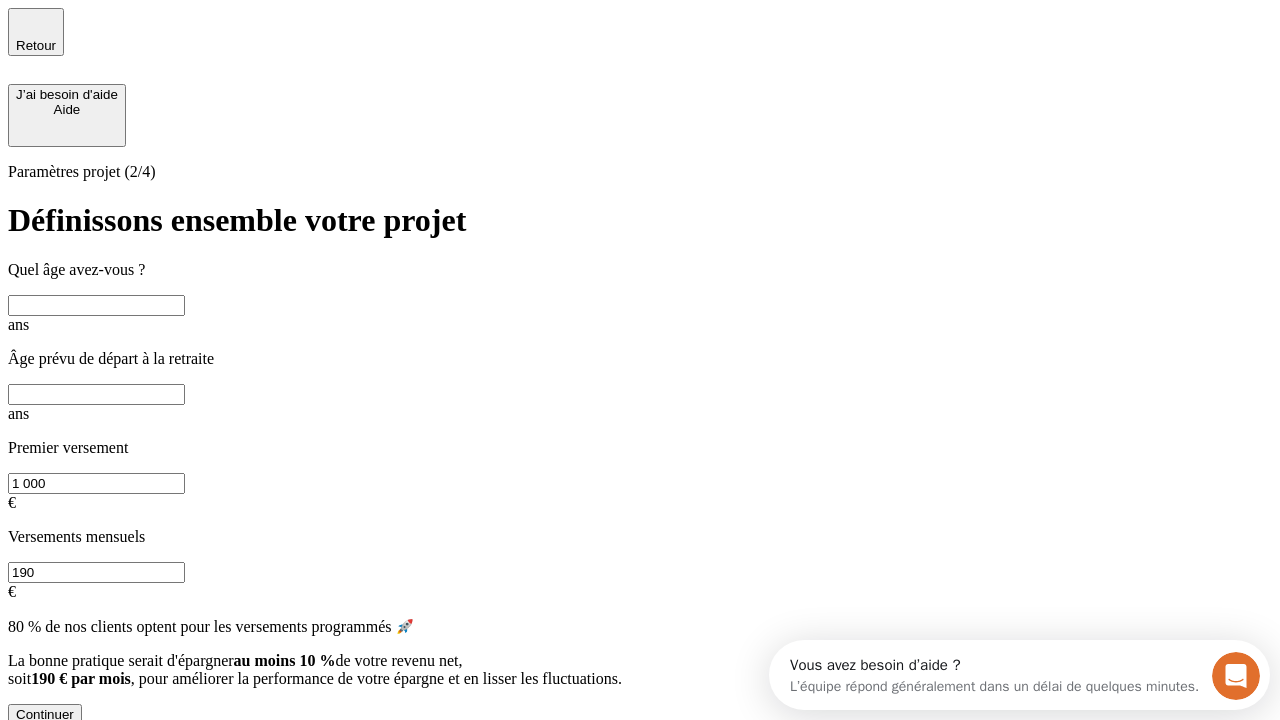 click at bounding box center [96, 305] 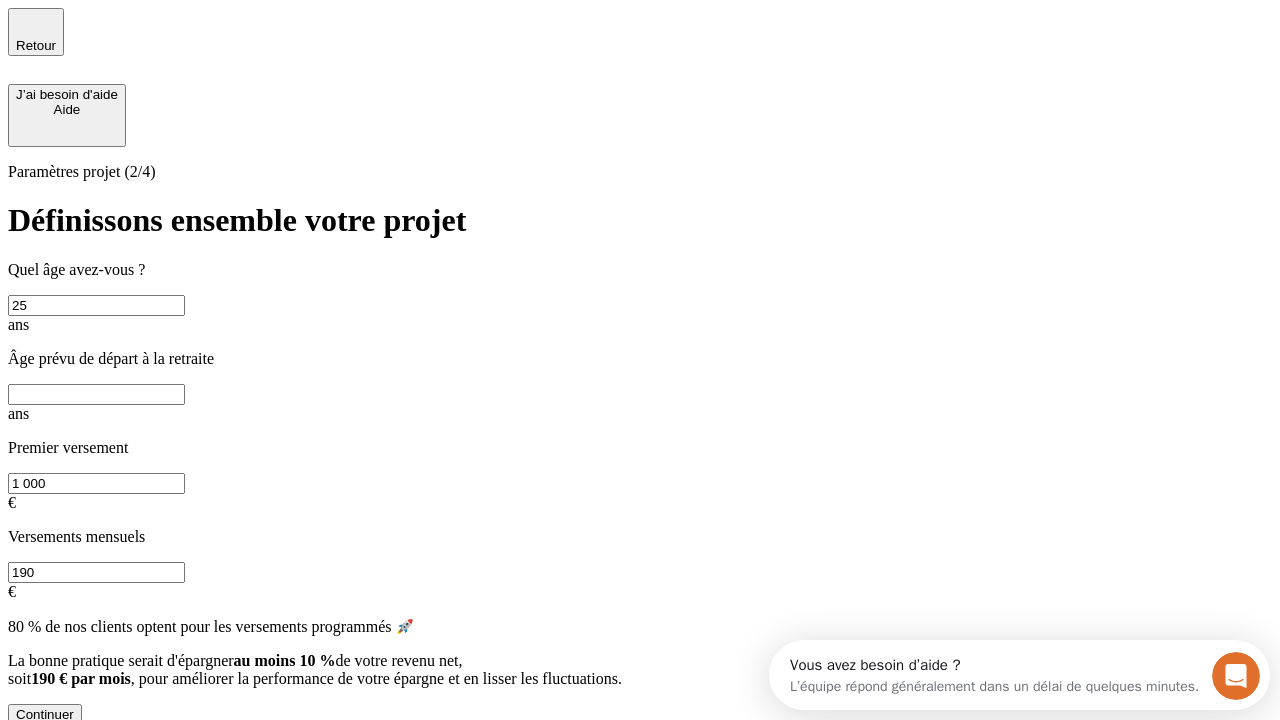 type on "25" 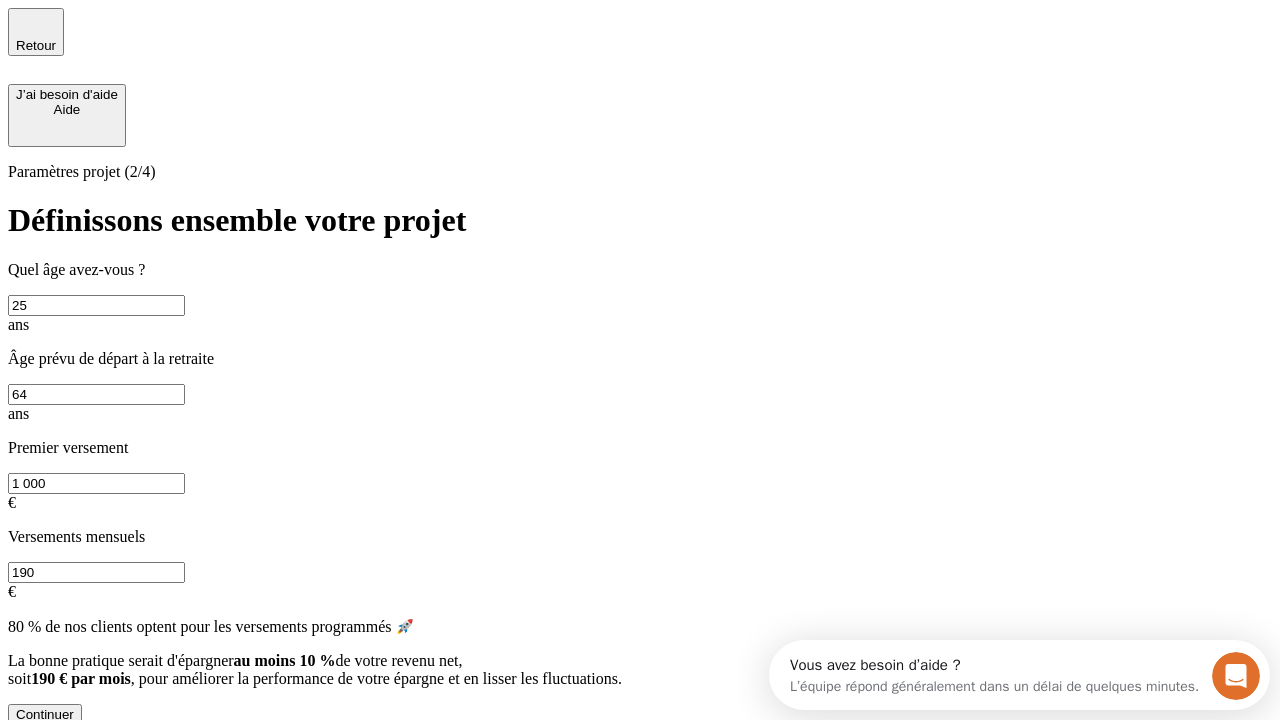 type on "64" 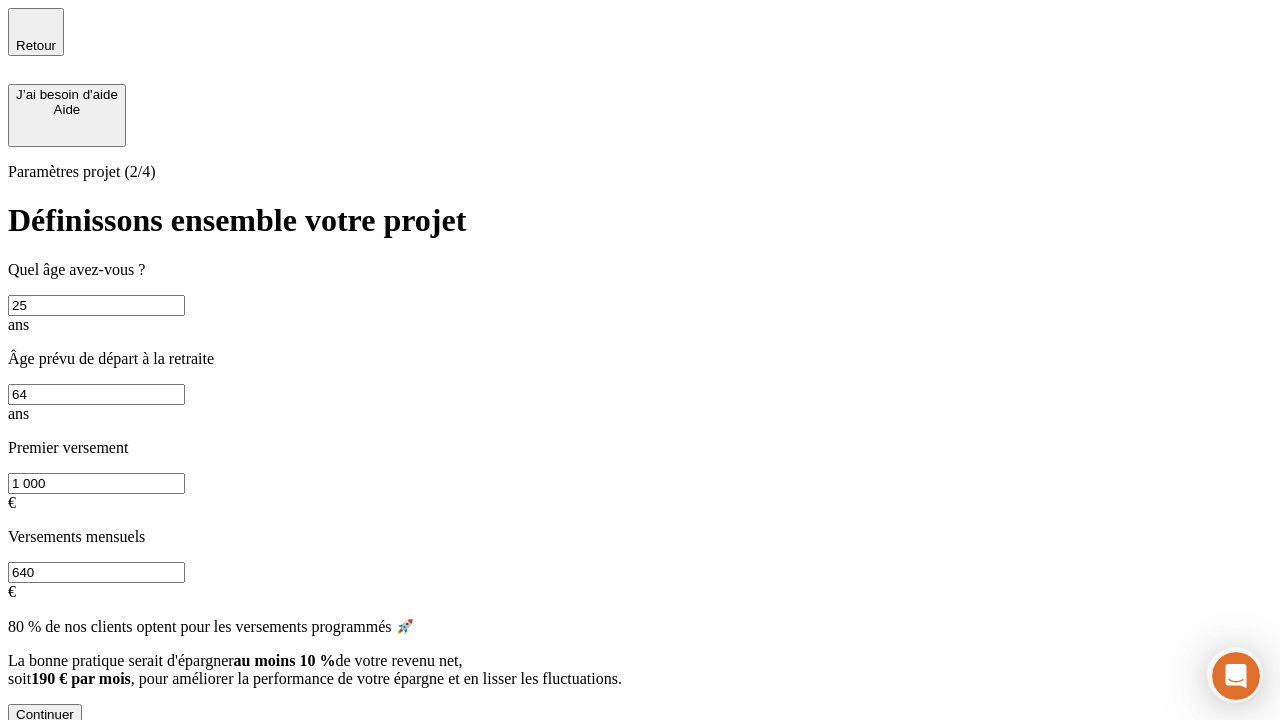 type on "640" 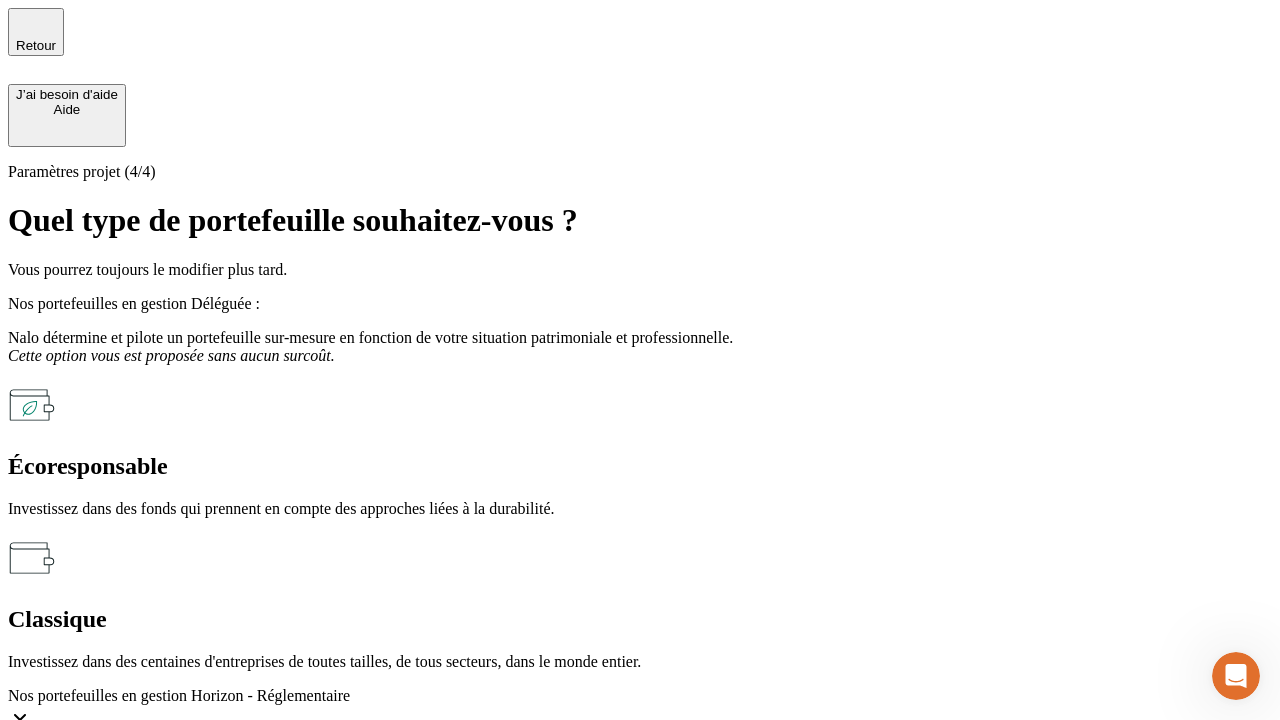 click on "Classique" at bounding box center (640, 619) 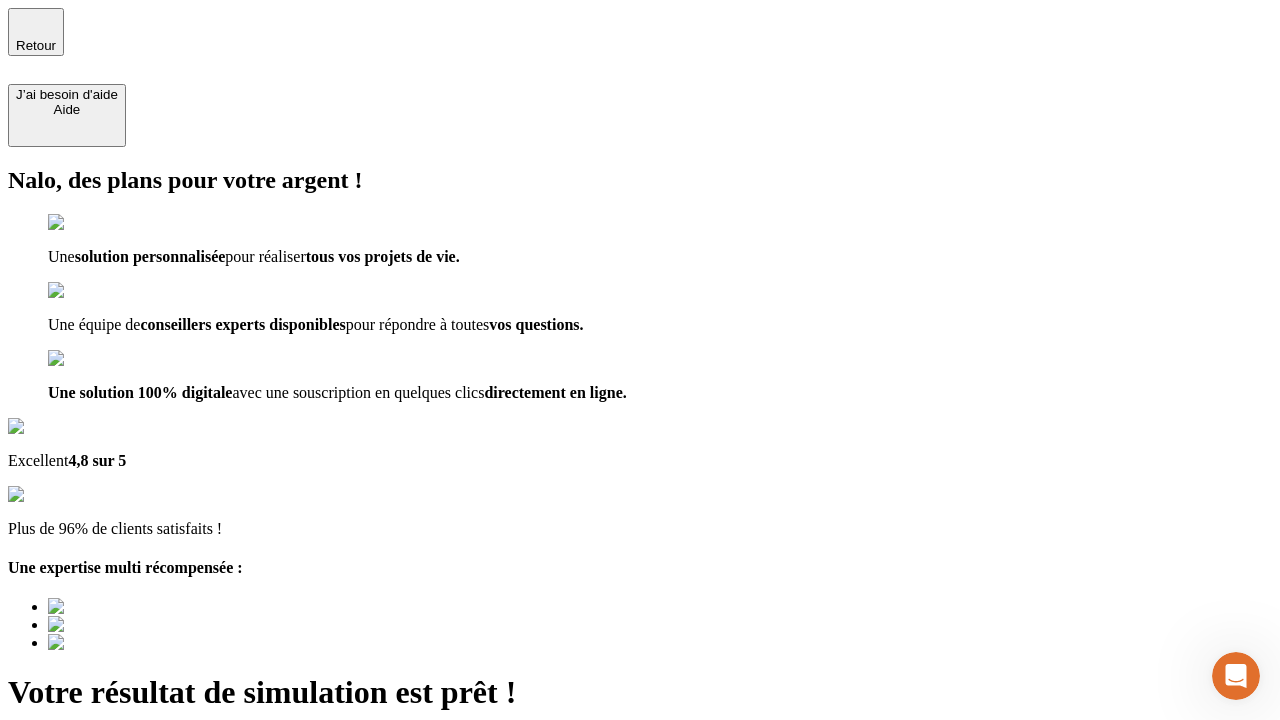 click on "Découvrir ma simulation" at bounding box center (87, 797) 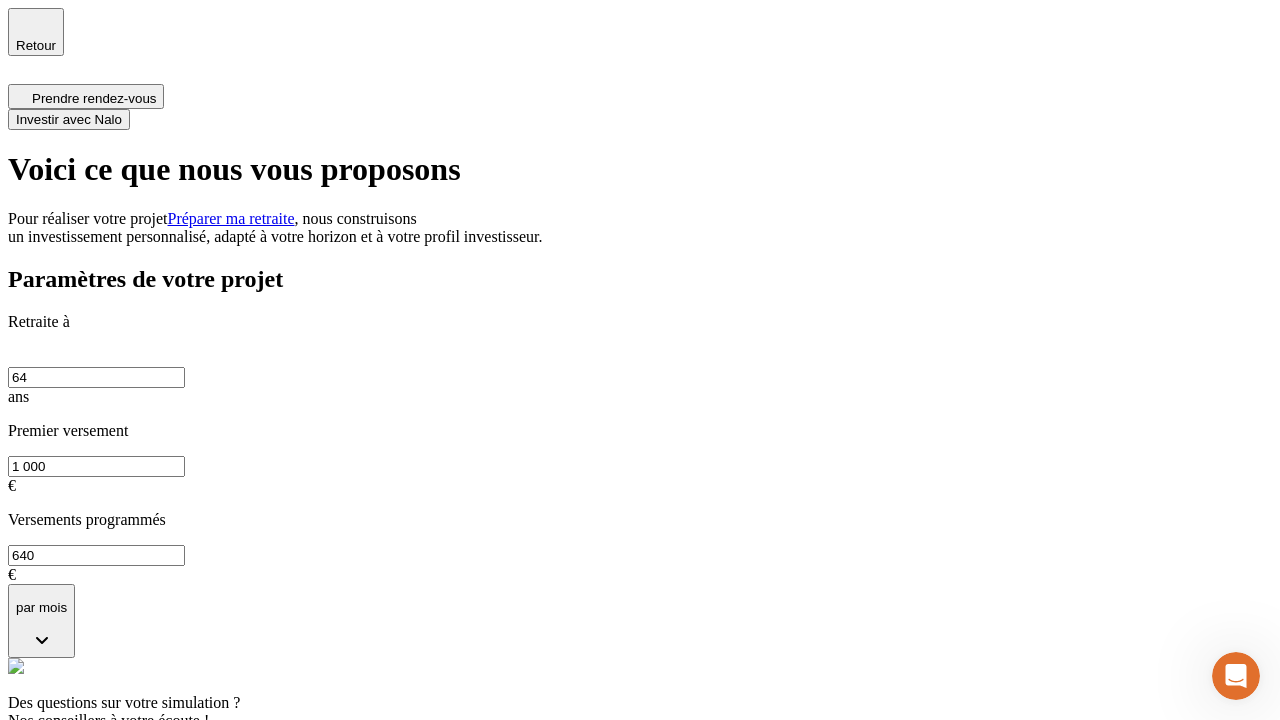 click on "Investir avec Nalo" at bounding box center [69, 119] 